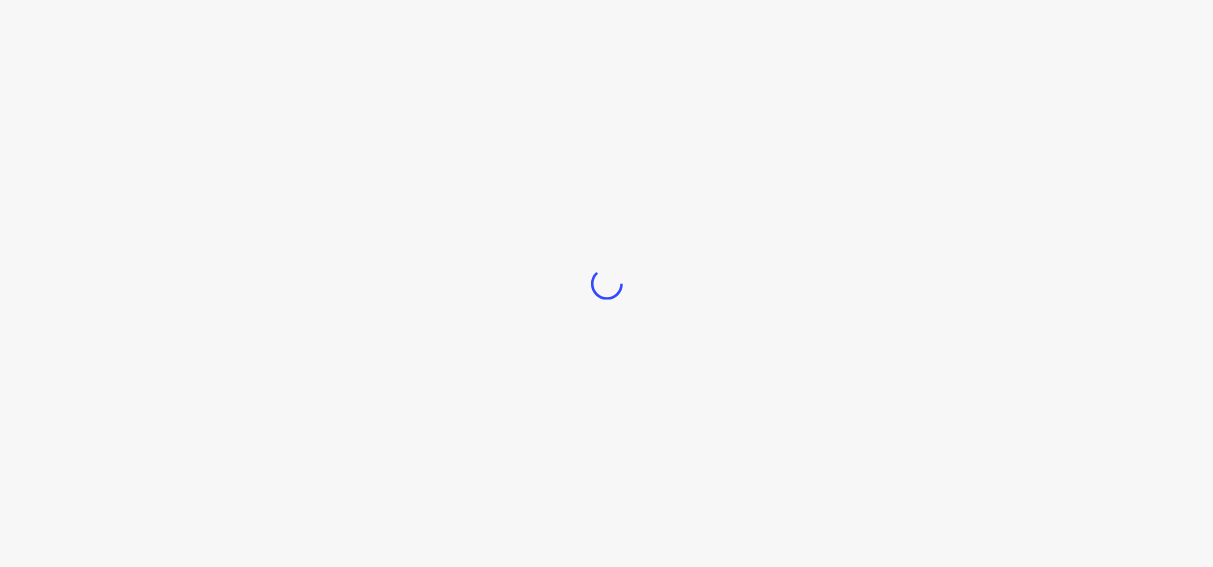 scroll, scrollTop: 0, scrollLeft: 0, axis: both 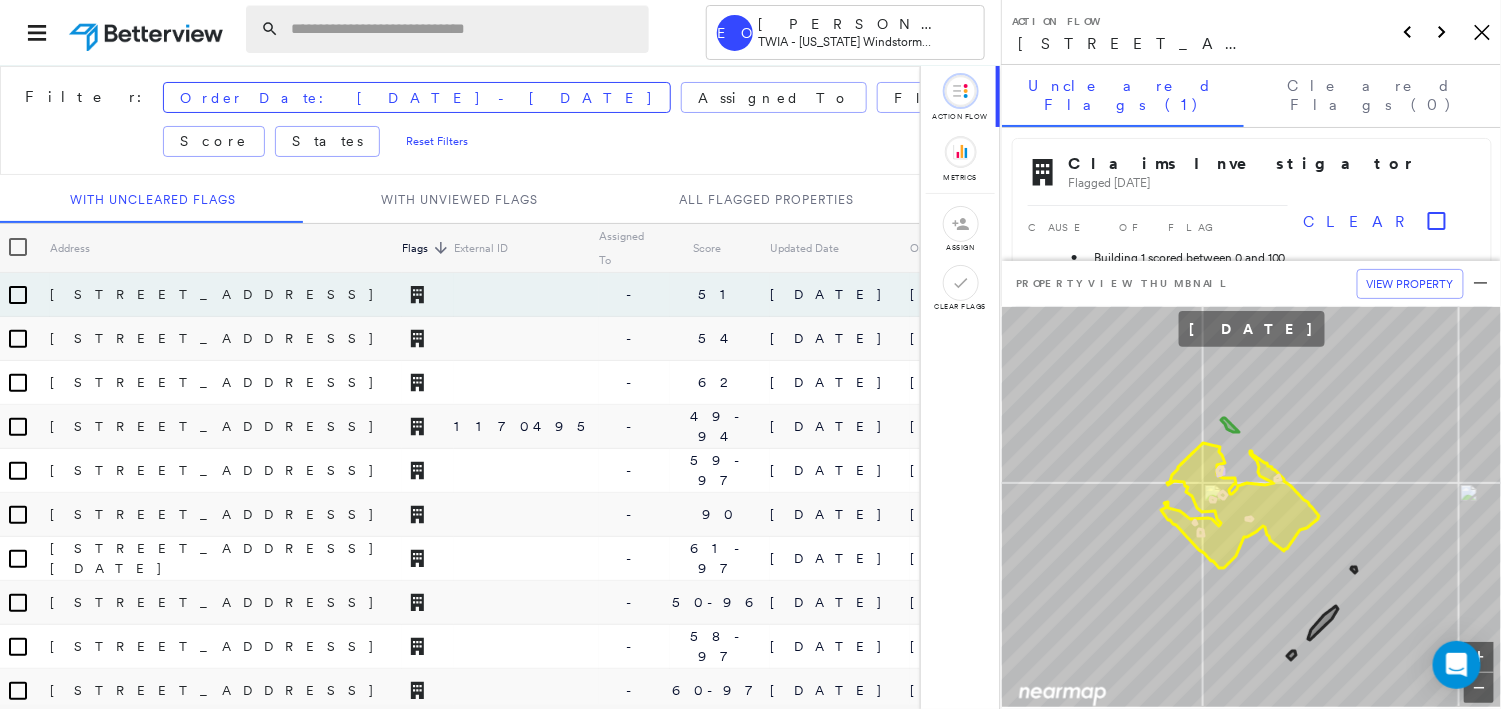 click at bounding box center (464, 29) 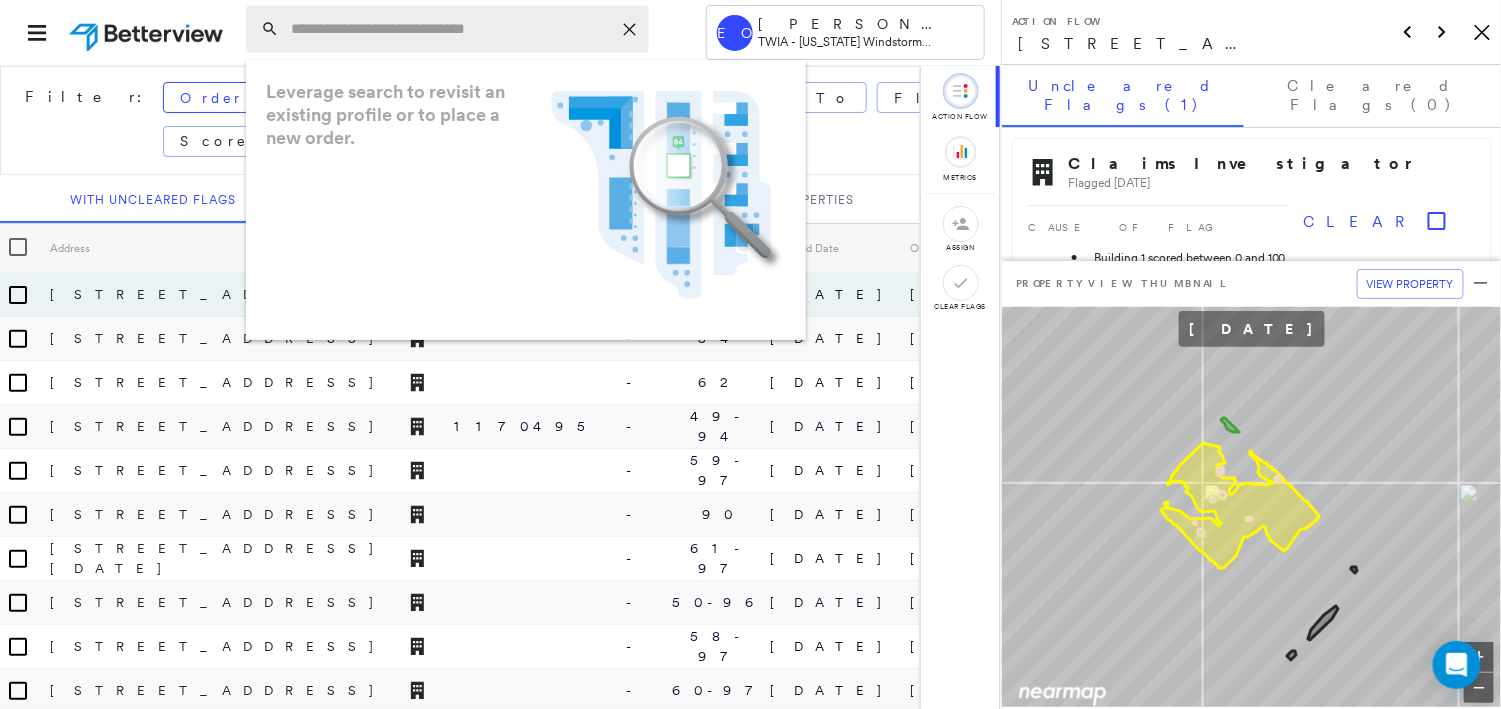 paste on "**********" 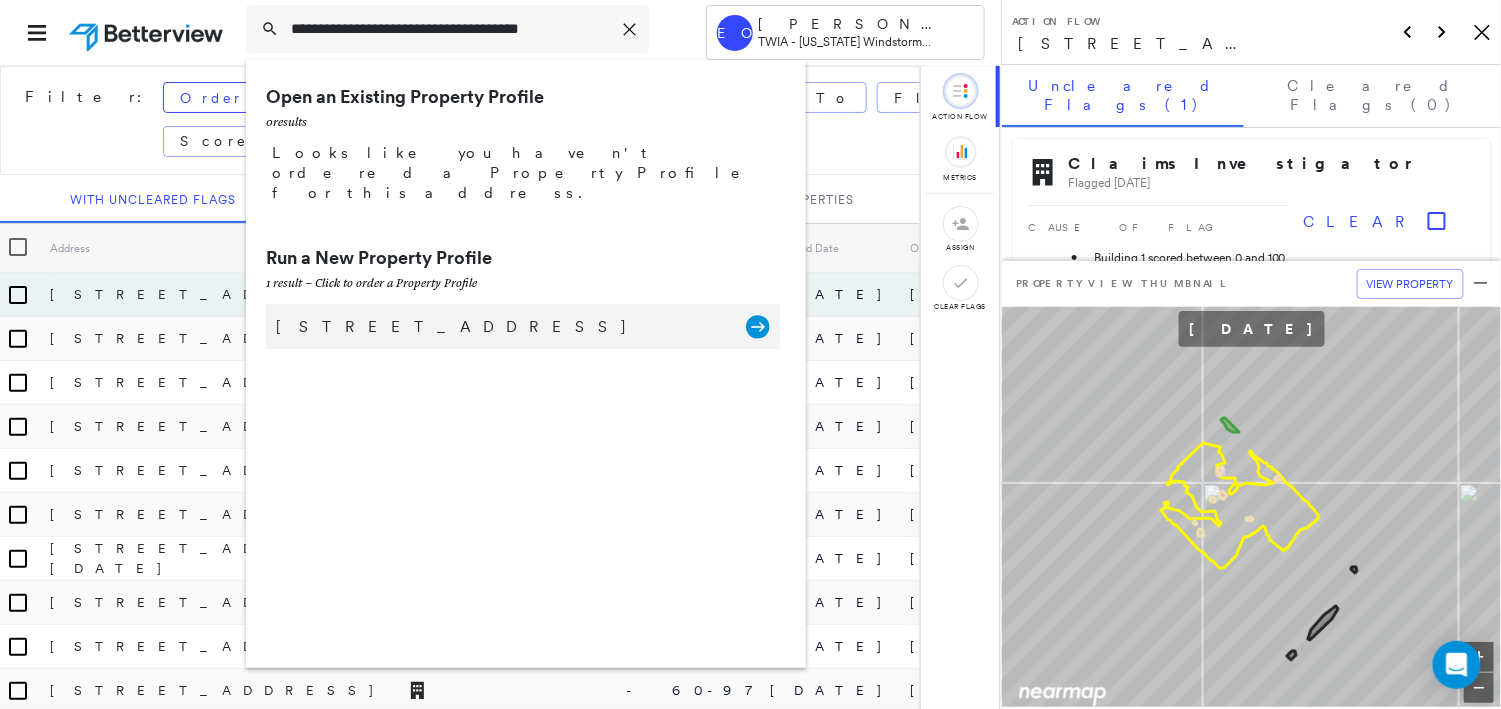 type on "**********" 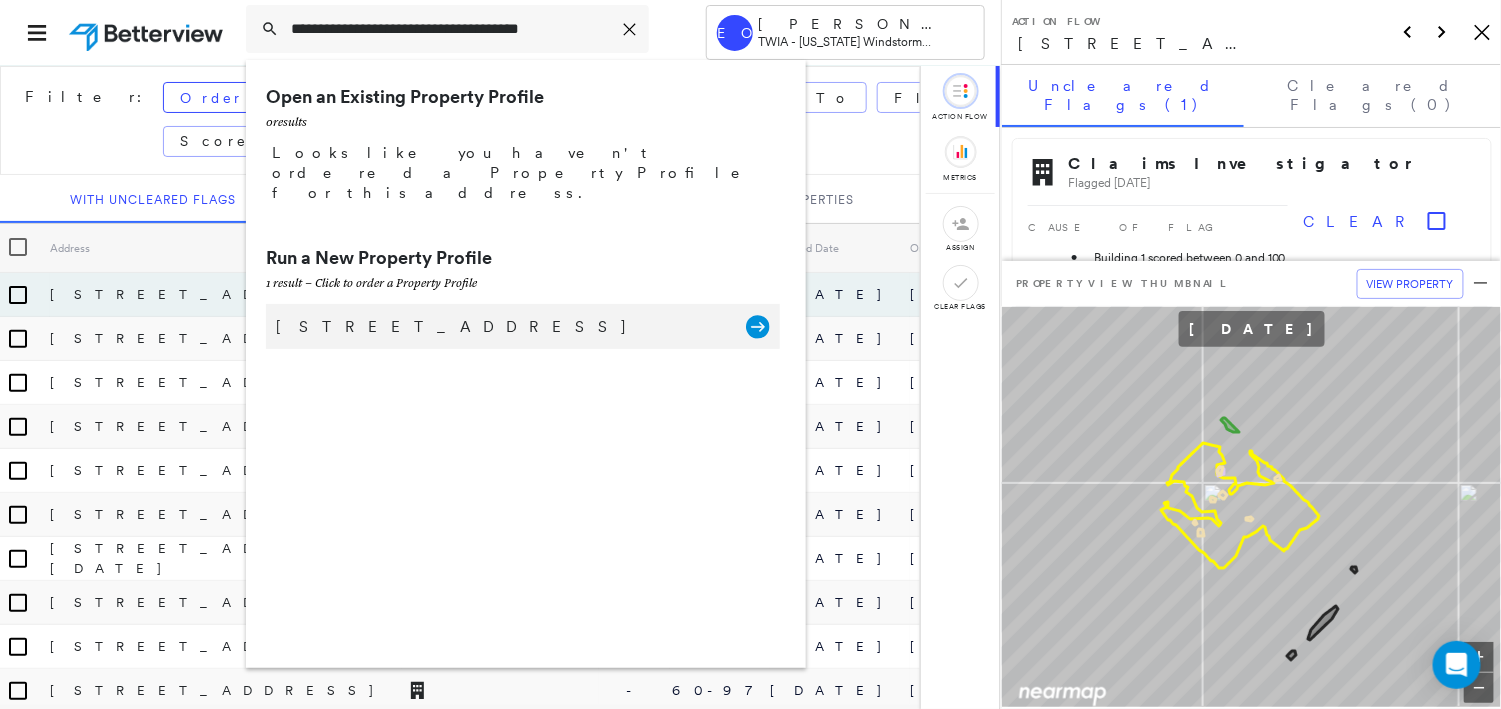 click 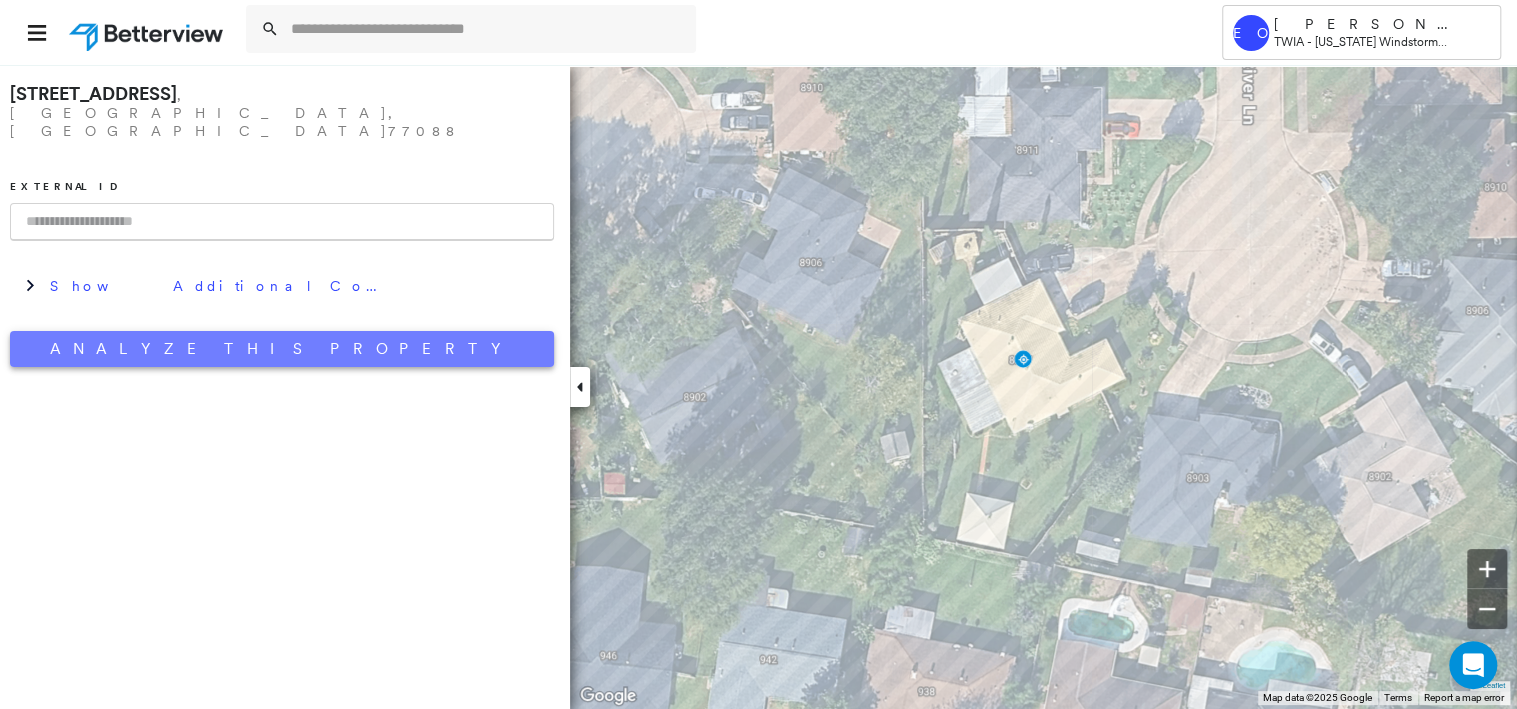 click on "Analyze This Property" at bounding box center (282, 349) 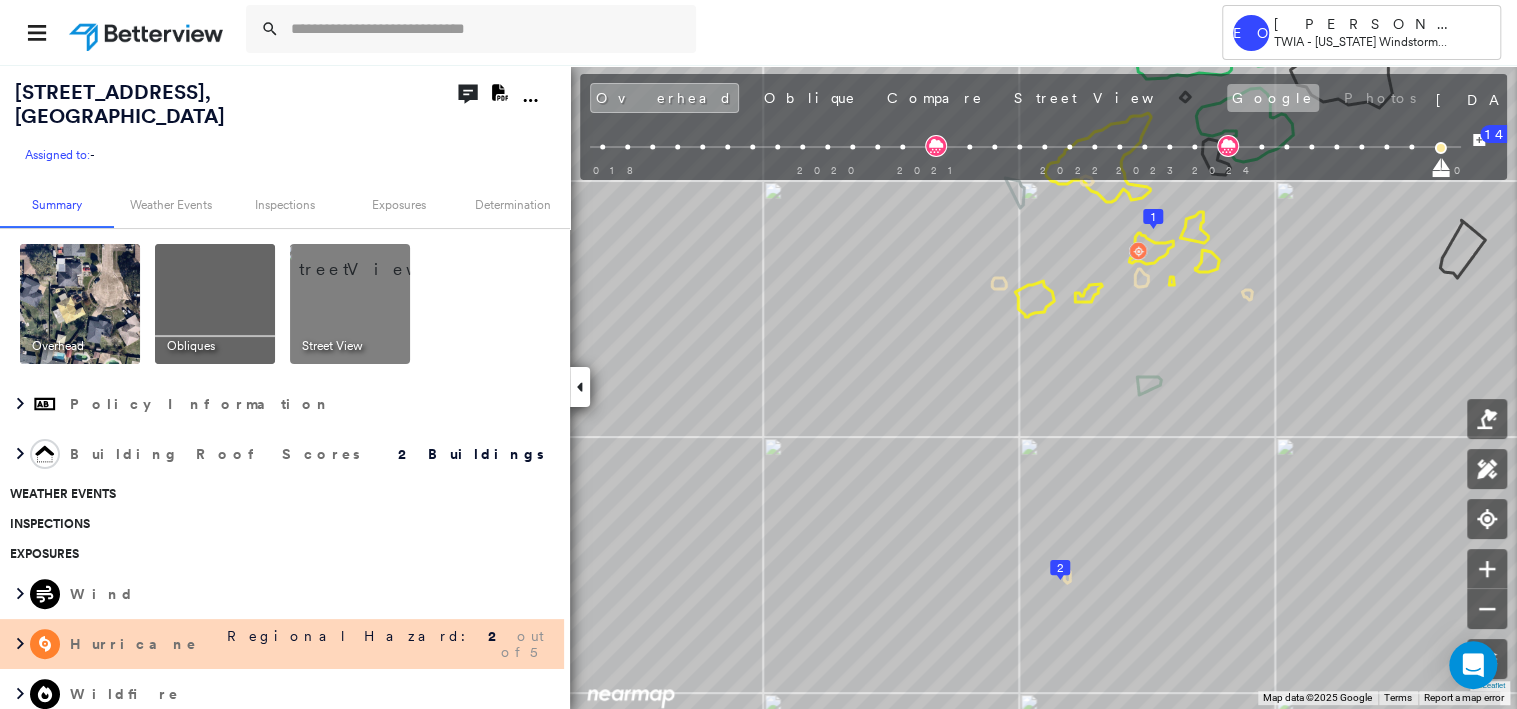 click on "Google" at bounding box center [1273, 98] 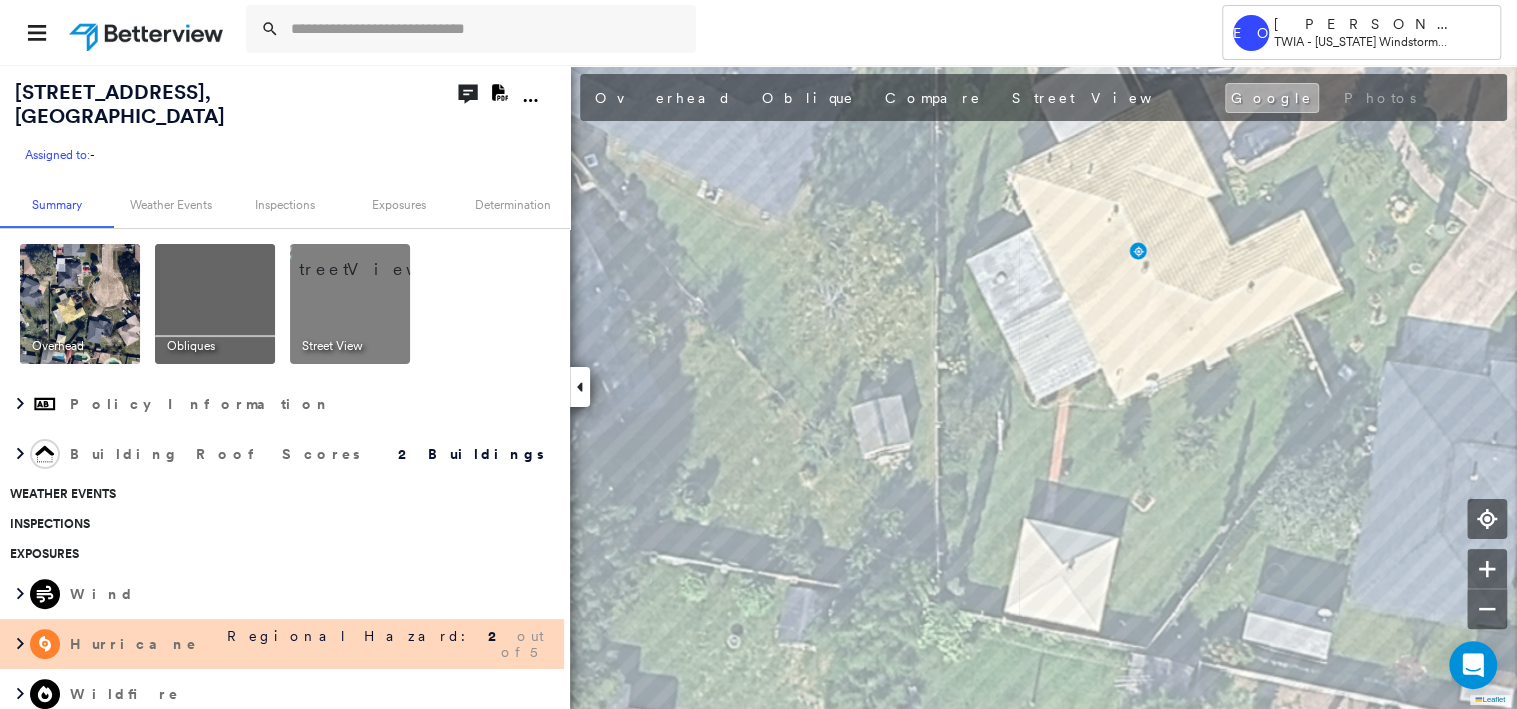 type 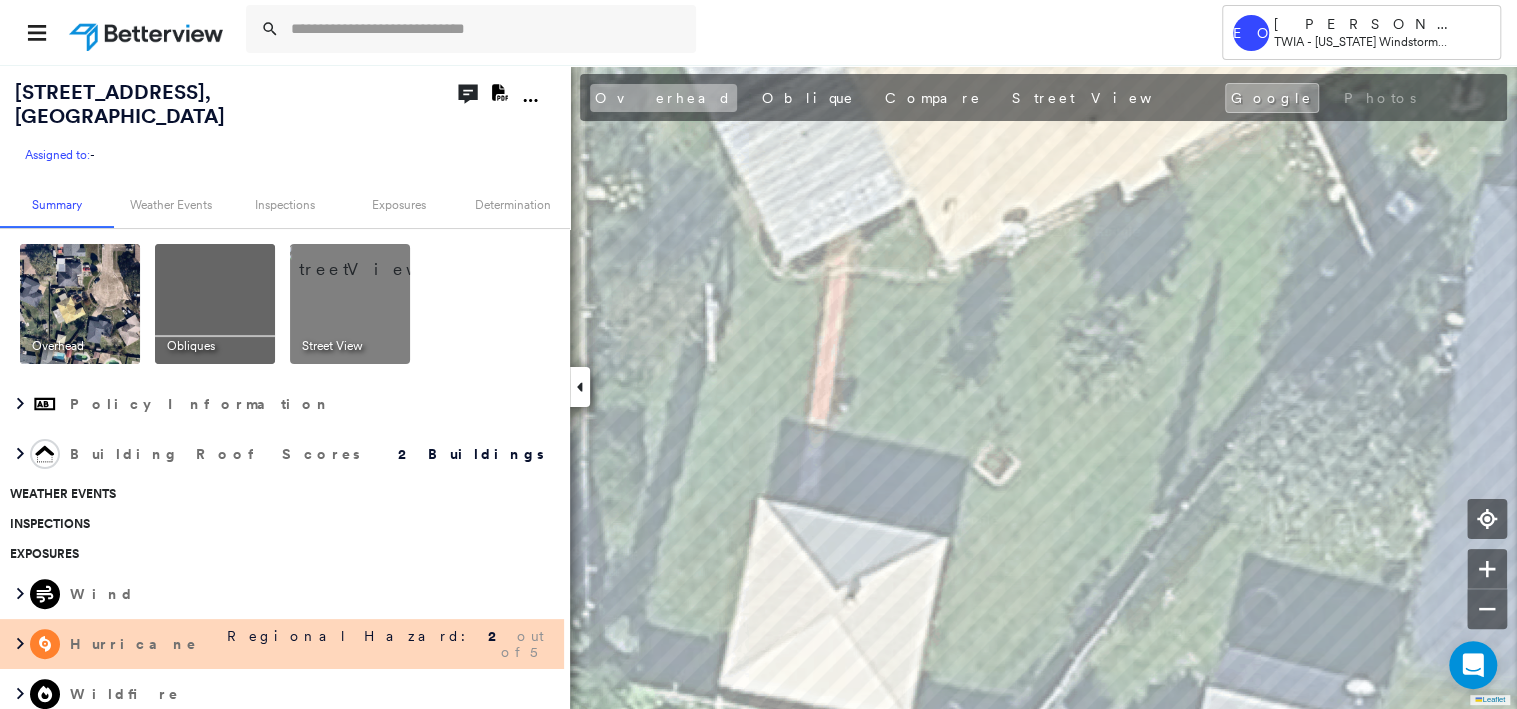 click on "Overhead" at bounding box center [663, 98] 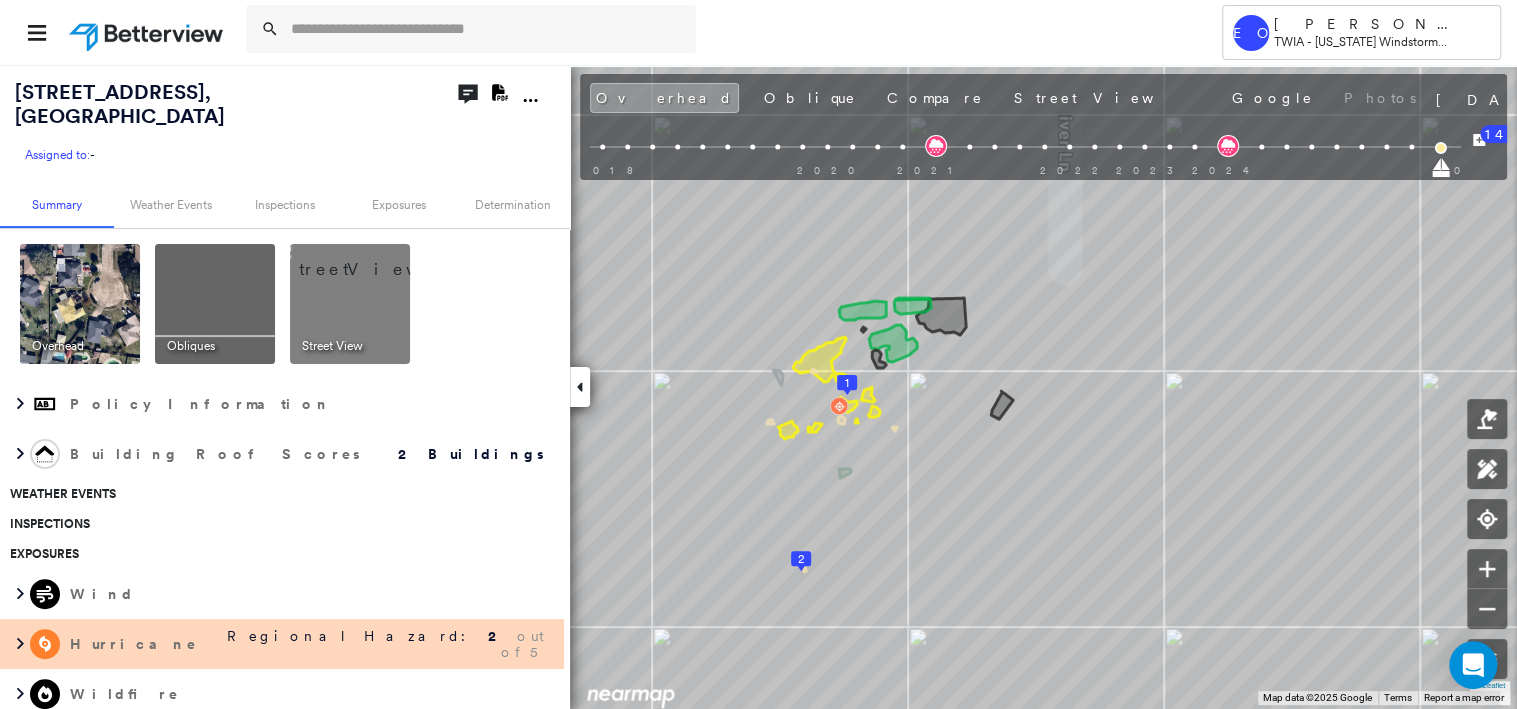 click at bounding box center [580, 387] 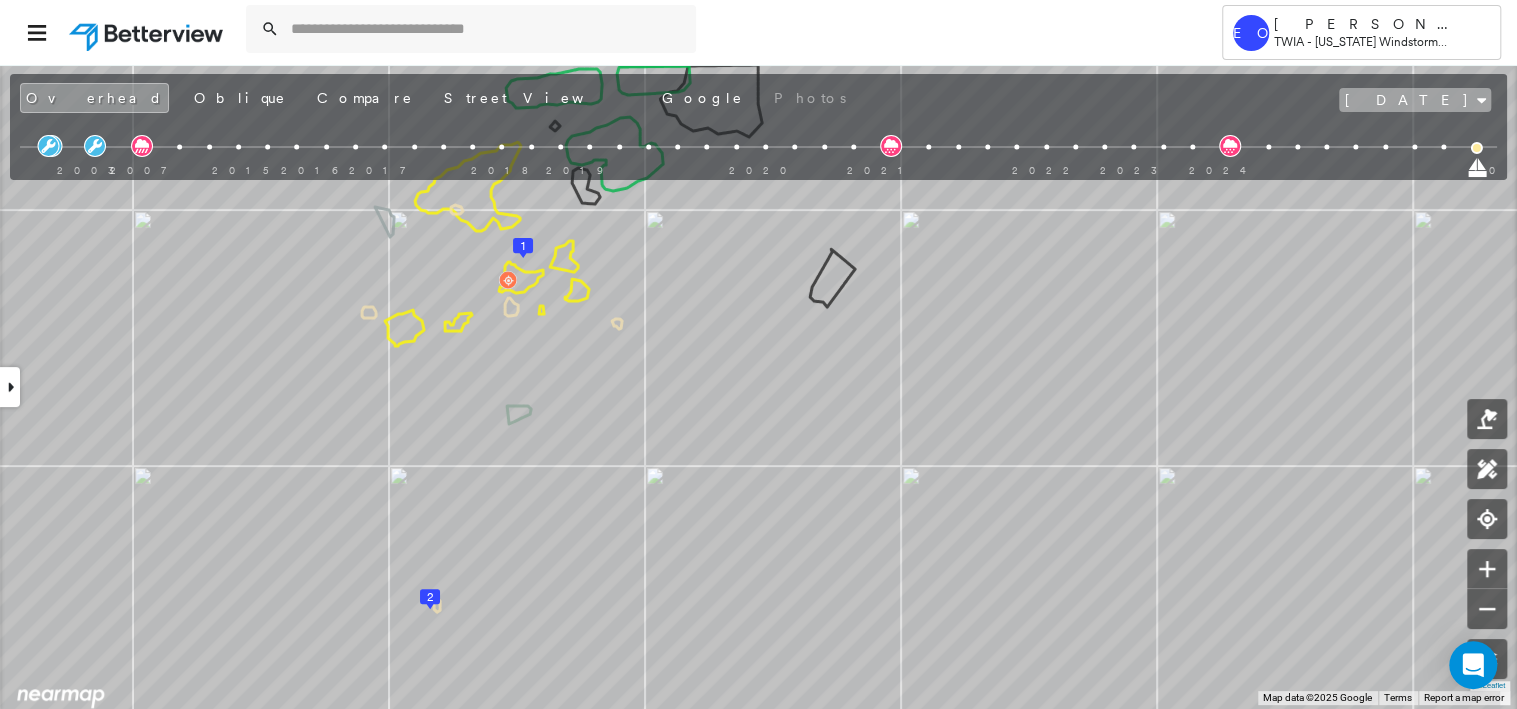 click 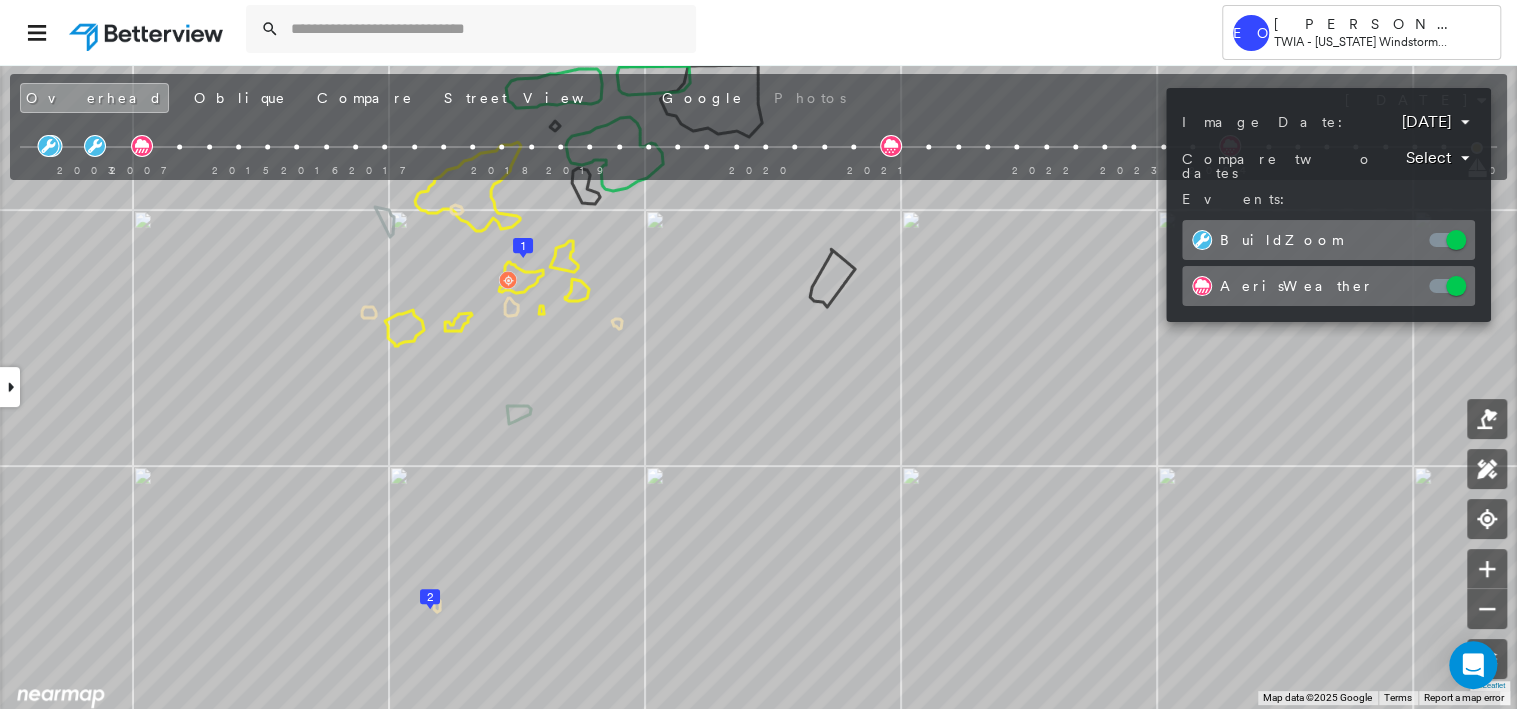 click on "Tower EO [EMAIL_ADDRESS][DOMAIN_NAME] TWIA - [US_STATE] Windstorm Insurance Association  -   Claims Suite [STREET_ADDRESS] Assigned to:  - Assigned to:  - Assigned to:  - Open Comments Download PDF Report Summary Weather Events Inspections Exposures Determination Overhead Obliques Street View Policy Information Building Roof Scores 2 Buildings Weather Events Inspections Exposures Wind Hurricane Regional Hazard: 2   out of  5 Wildfire Flood Regional Hazard: 1   out of  5 Additional Perils Determination Action Taken New Entry History Quote/New Business Terms & Conditions Added ACV Endorsement Added Cosmetic Endorsement Inspection/Loss Control Report Information Added to Inspection Survey Onsite Inspection Ordered Determined No Inspection Needed General Used Report to Further Agent/Insured Discussion Reject/Decline - New Business Allowed to Proceed / Policy Bound Added/Updated Building Information Save Renewal Terms & Conditions Added Cosmetic Endorsement Deductible Change Premium Adjusted General Save" at bounding box center [758, 354] 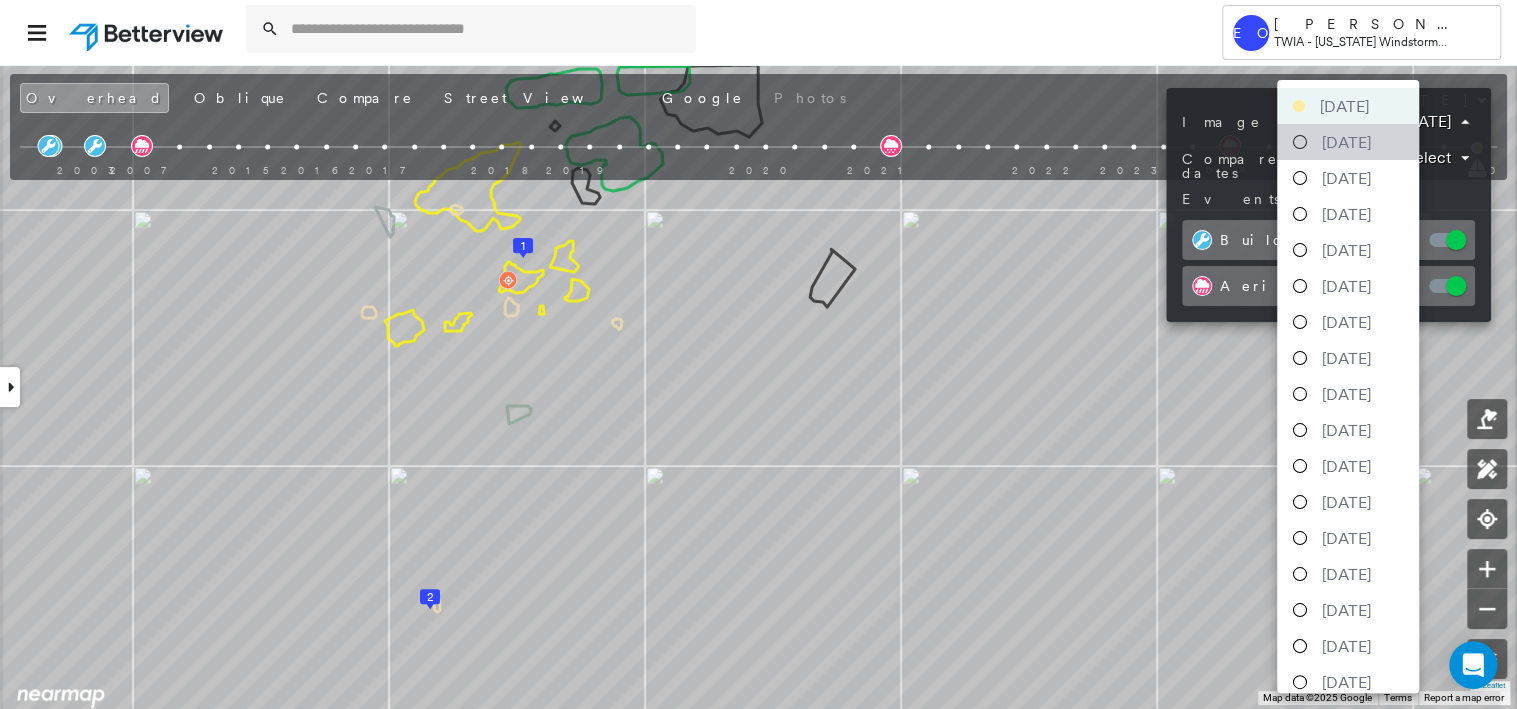 click on "[DATE]" at bounding box center (1348, 142) 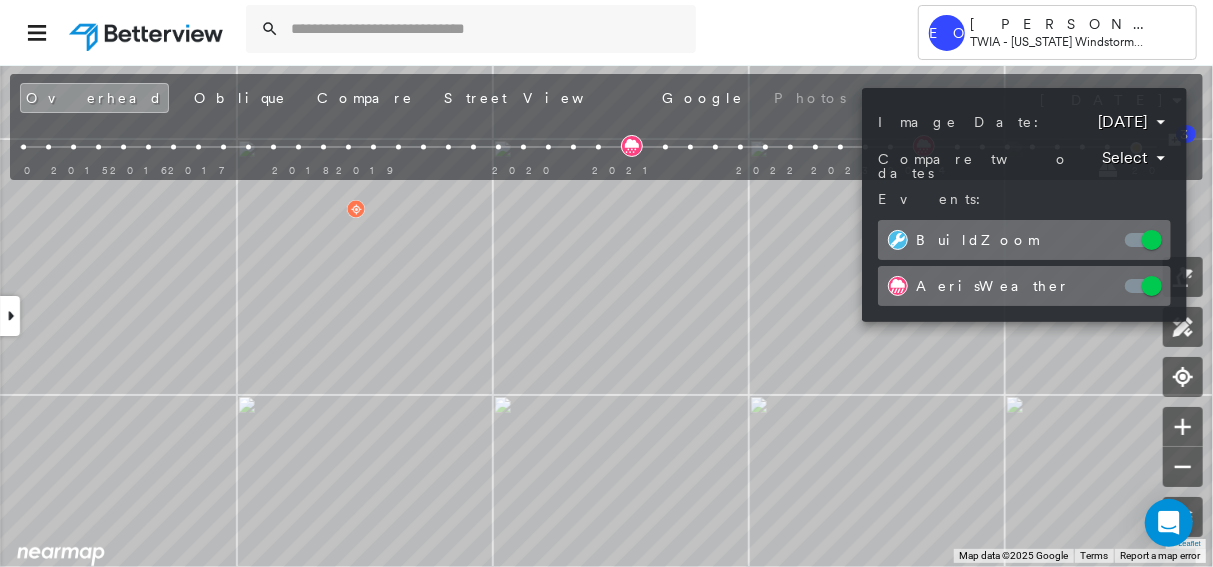 drag, startPoint x: 408, startPoint y: 453, endPoint x: 434, endPoint y: 358, distance: 98.49365 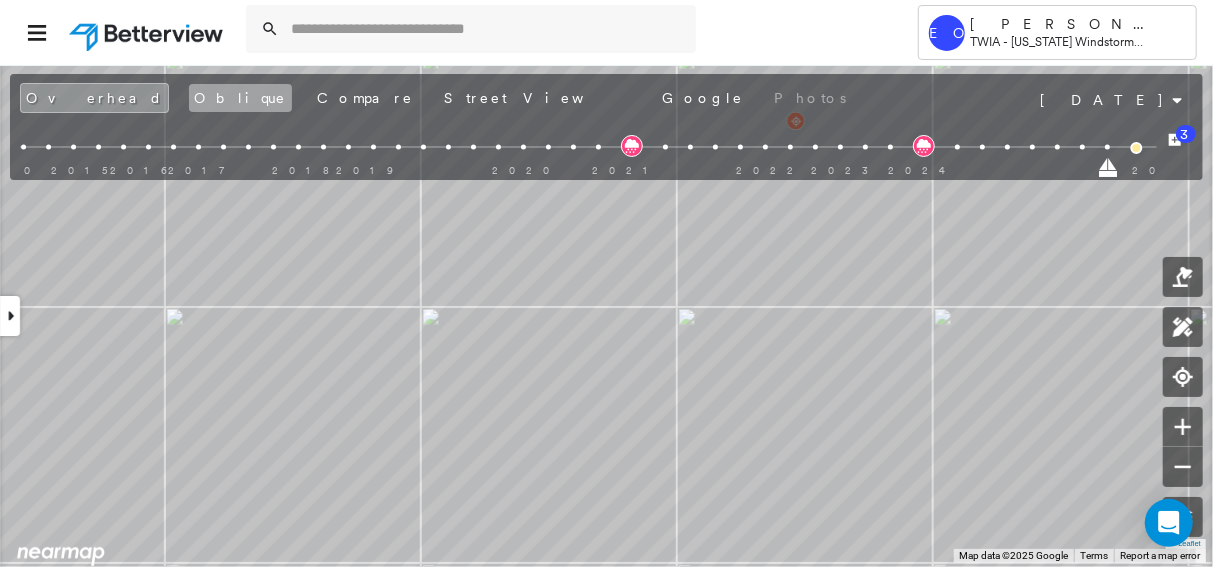 click on "Oblique" at bounding box center [240, 98] 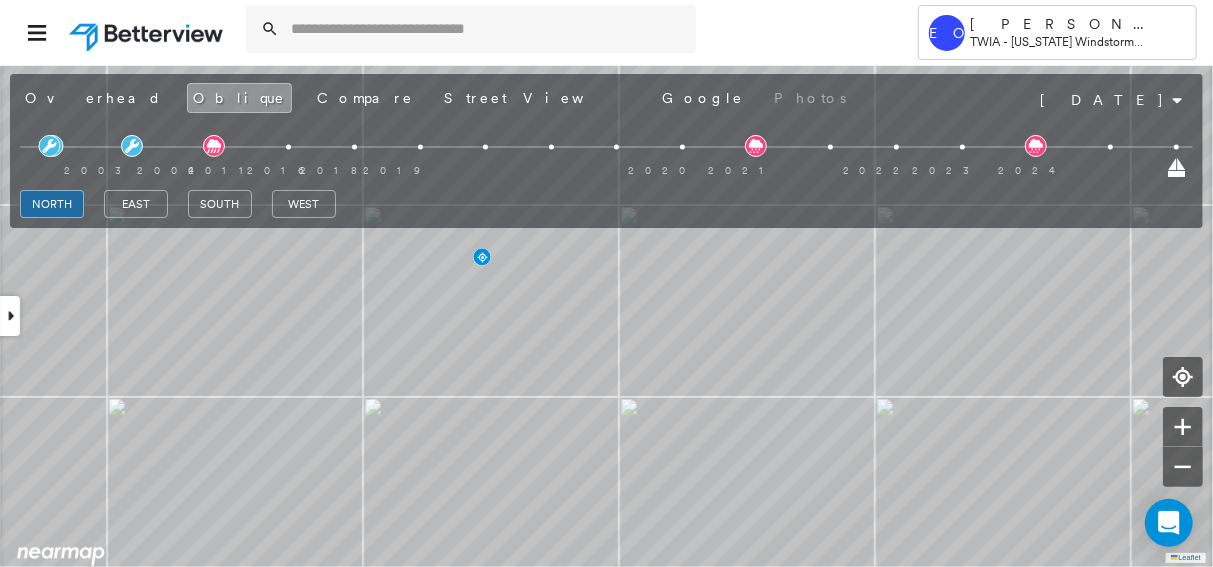 drag, startPoint x: 121, startPoint y: 140, endPoint x: 206, endPoint y: 121, distance: 87.09765 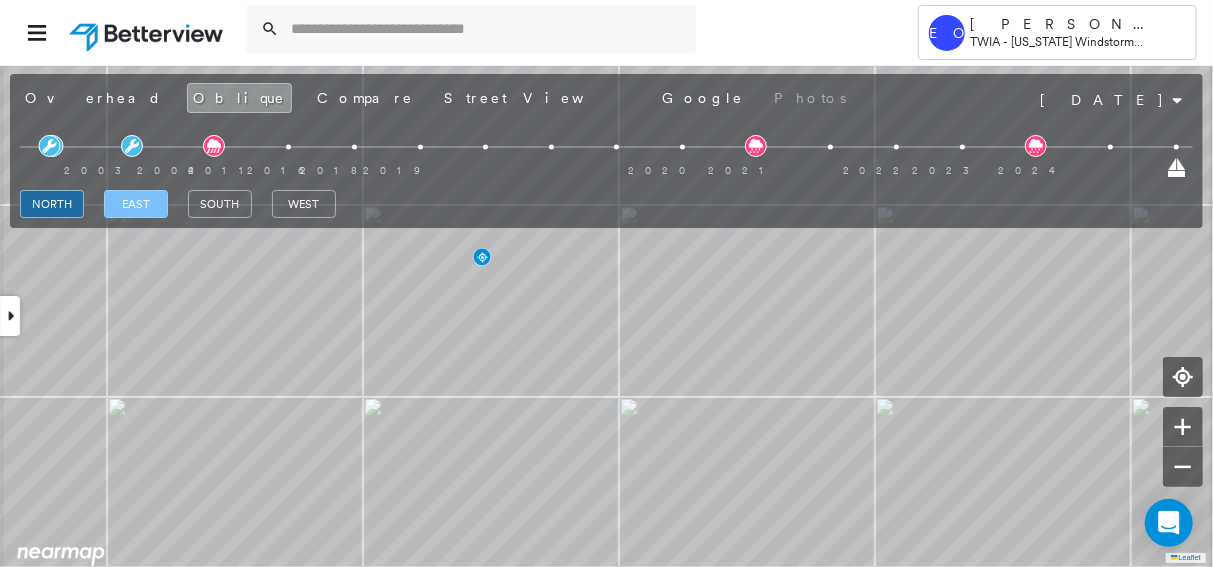 click on "east" at bounding box center [136, 204] 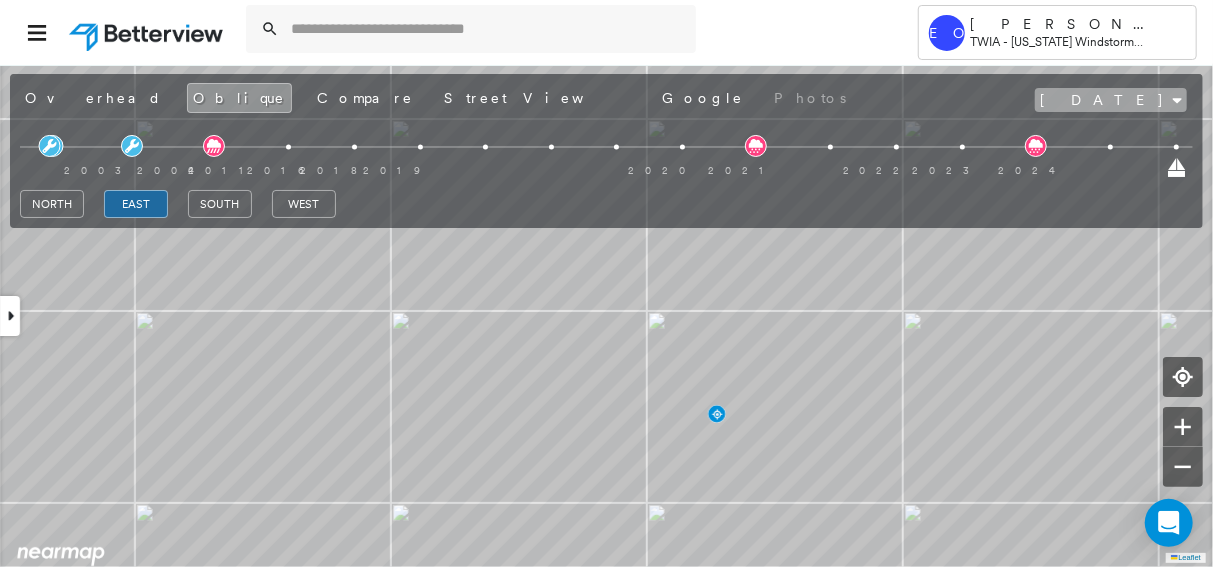 click on "[DATE]" at bounding box center (1102, 100) 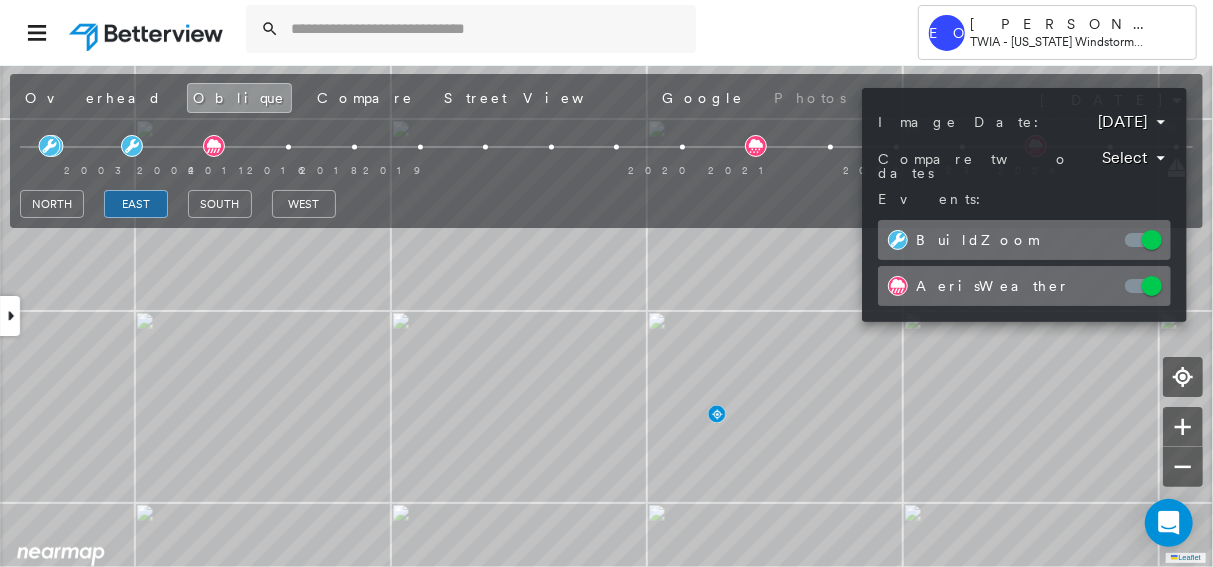 click on "Tower EO [EMAIL_ADDRESS][DOMAIN_NAME] TWIA - [US_STATE] Windstorm Insurance Association  -   Claims Suite [STREET_ADDRESS] Assigned to:  - Assigned to:  - Assigned to:  - Open Comments Download PDF Report Summary Weather Events Inspections Exposures Determination Looking for roof spotlights? Analyze this date Overhead Obliques Street View Policy Information Building Roof Scores 0 Buildings Weather Events Inspections Exposures Flood Regional Hazard: 1   out of  5 Hurricane Regional Hazard: 2   out of  5 Wildfire Additional Perils Determination Action Taken New Entry History Quote/New Business Terms & Conditions Added ACV Endorsement Added Cosmetic Endorsement Inspection/Loss Control Report Information Added to Inspection Survey Onsite Inspection Ordered Determined No Inspection Needed General Used Report to Further Agent/Insured Discussion Reject/Decline - New Business Allowed to Proceed / Policy Bound Added/Updated Building Information Save Renewal Terms & Conditions Added Cosmetic Endorsement General" at bounding box center [606, 283] 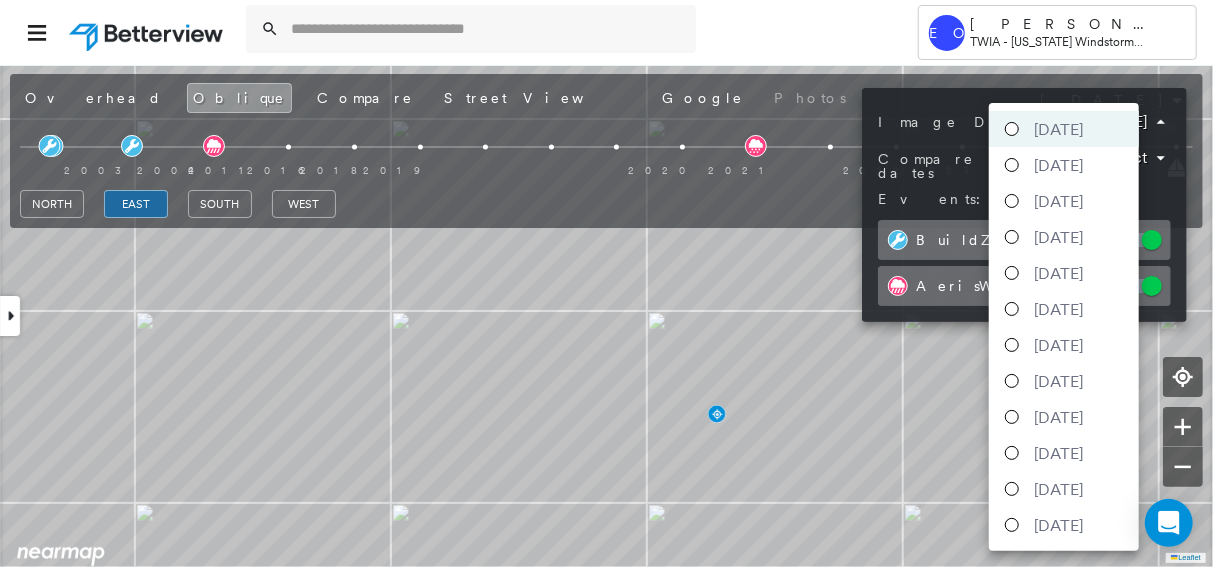 click at bounding box center [606, 283] 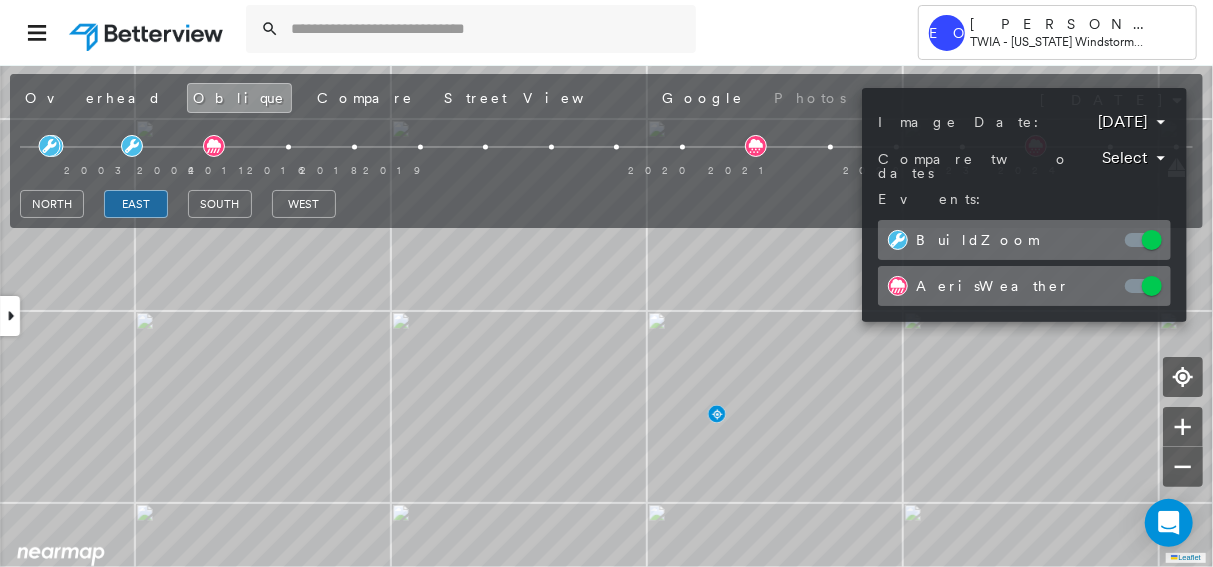 click at bounding box center (606, 283) 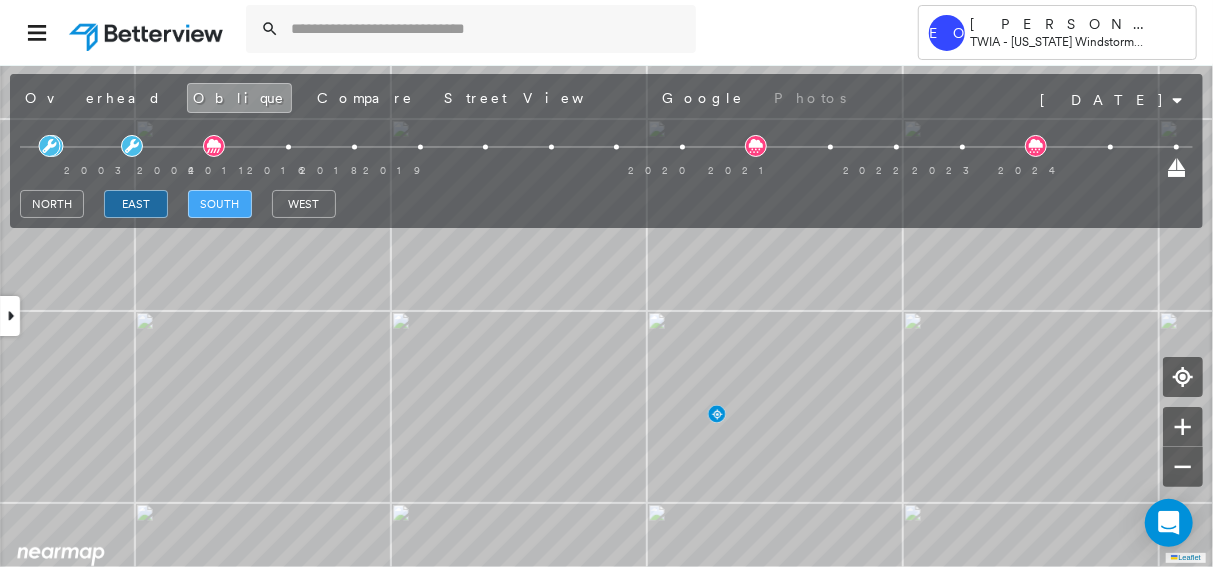 click on "south" at bounding box center (220, 204) 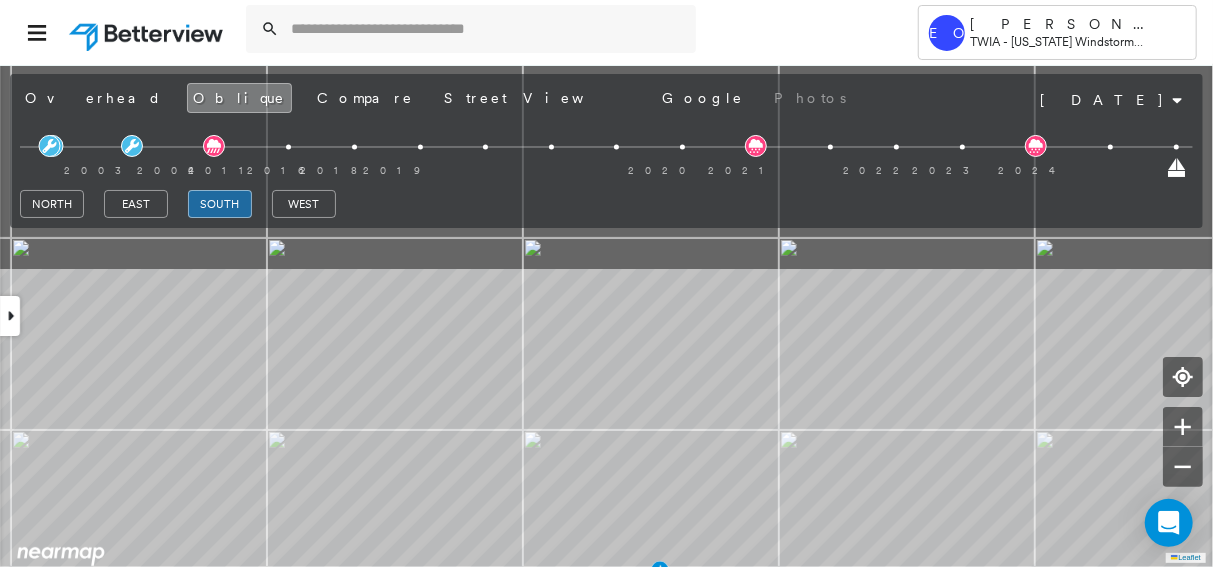 click on "Tower EO [EMAIL_ADDRESS][DOMAIN_NAME] TWIA - [US_STATE] Windstorm Insurance Association  -   Claims Suite [STREET_ADDRESS] Assigned to:  - Assigned to:  - Assigned to:  - Open Comments Download PDF Report Summary Weather Events Inspections Exposures Determination Looking for roof spotlights? Analyze this date Overhead Obliques Street View Policy Information Building Roof Scores 0 Buildings Weather Events Inspections Exposures Flood Regional Hazard: 1   out of  5 Hurricane Regional Hazard: 2   out of  5 Wildfire Additional Perils Determination Action Taken New Entry History Quote/New Business Terms & Conditions Added ACV Endorsement Added Cosmetic Endorsement Inspection/Loss Control Report Information Added to Inspection Survey Onsite Inspection Ordered Determined No Inspection Needed General Used Report to Further Agent/Insured Discussion Reject/Decline - New Business Allowed to Proceed / Policy Bound Added/Updated Building Information Save Renewal Terms & Conditions Added Cosmetic Endorsement General" at bounding box center (606, 283) 